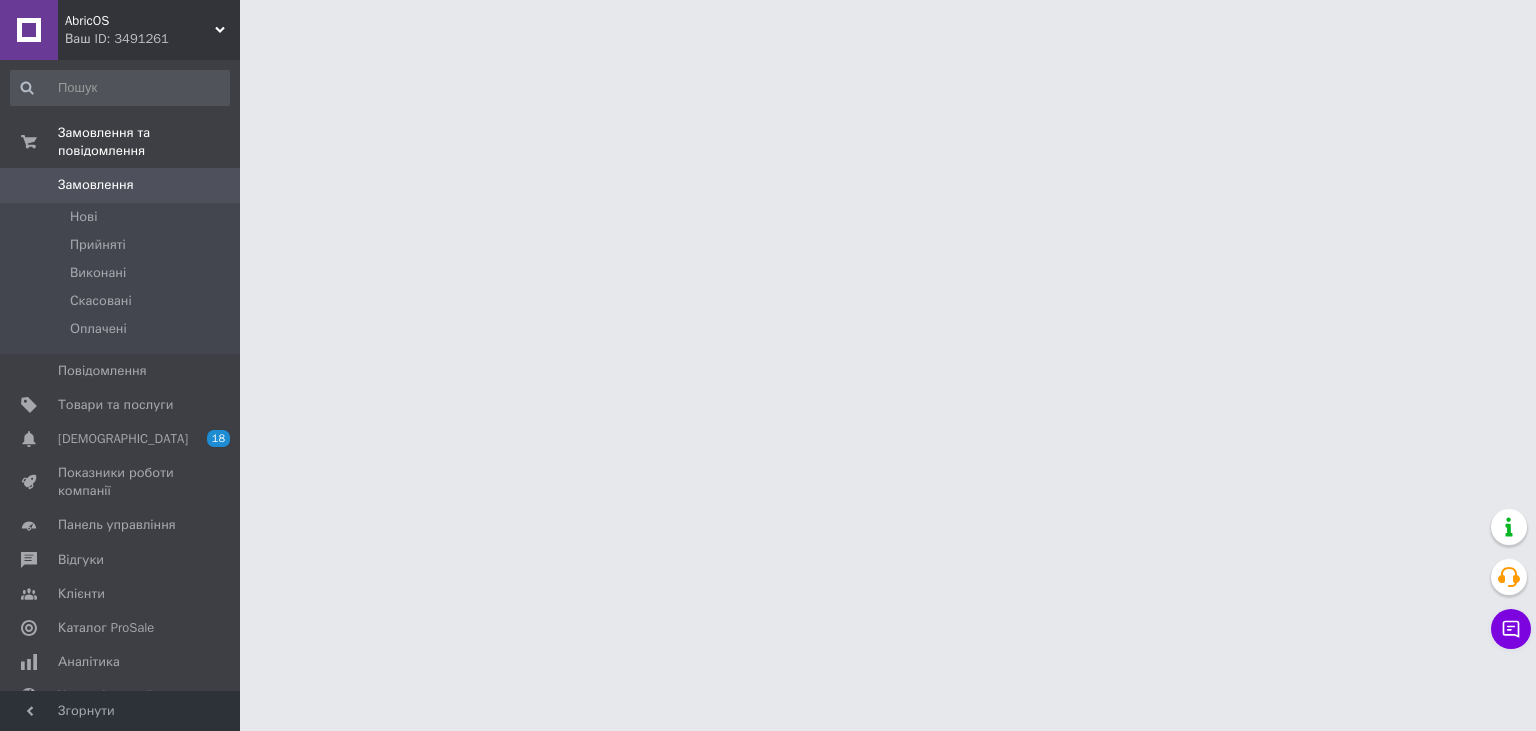 scroll, scrollTop: 0, scrollLeft: 0, axis: both 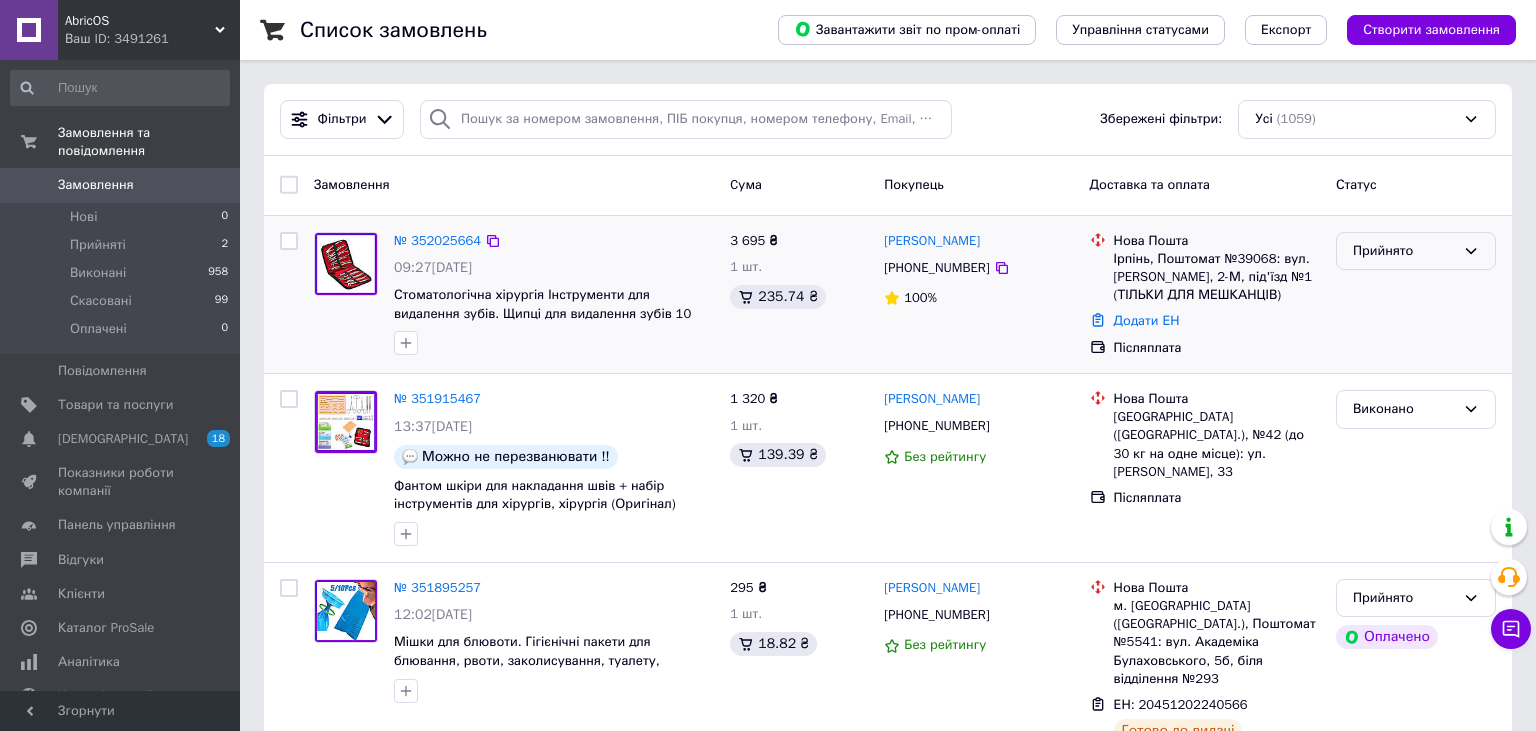 click on "Прийнято" at bounding box center [1404, 251] 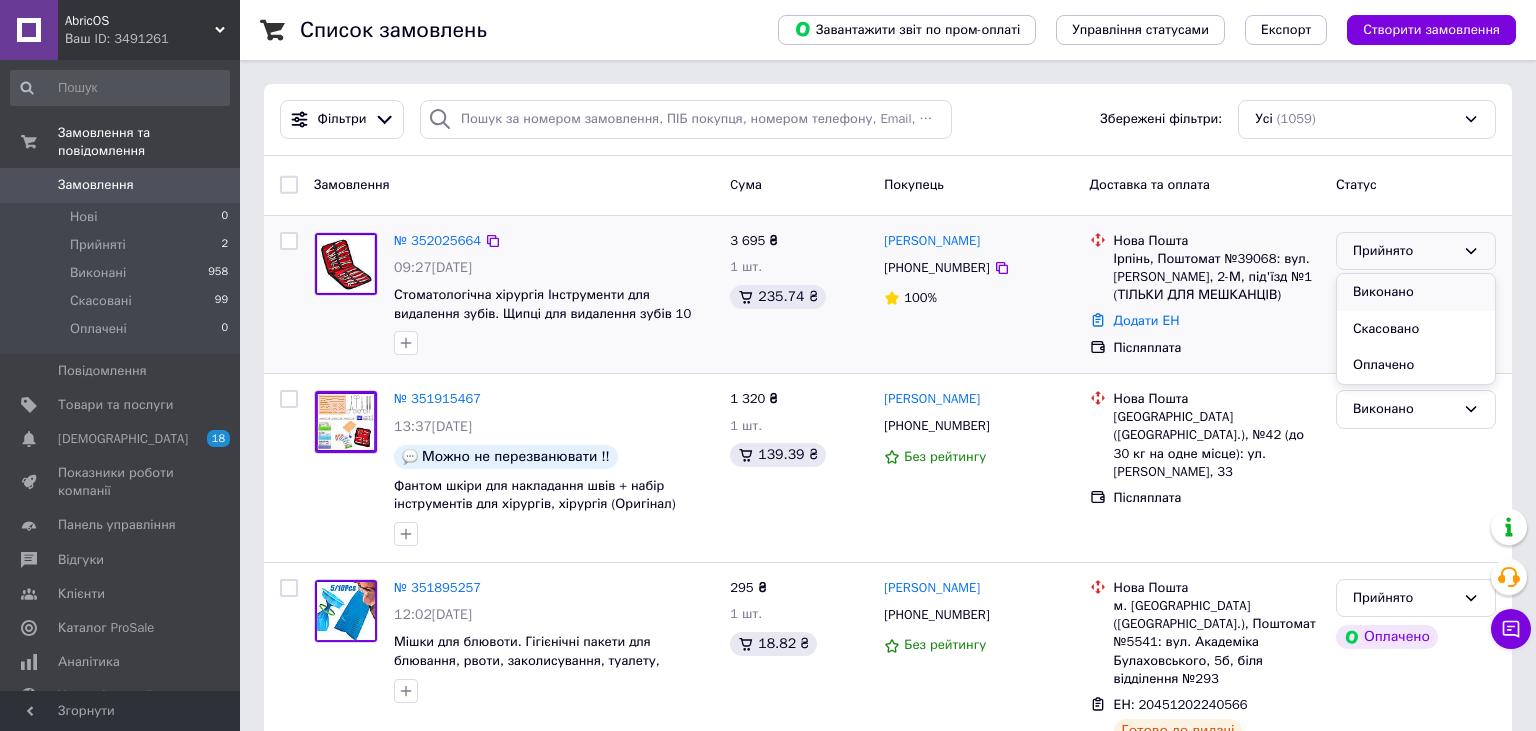 click on "Виконано" at bounding box center [1416, 292] 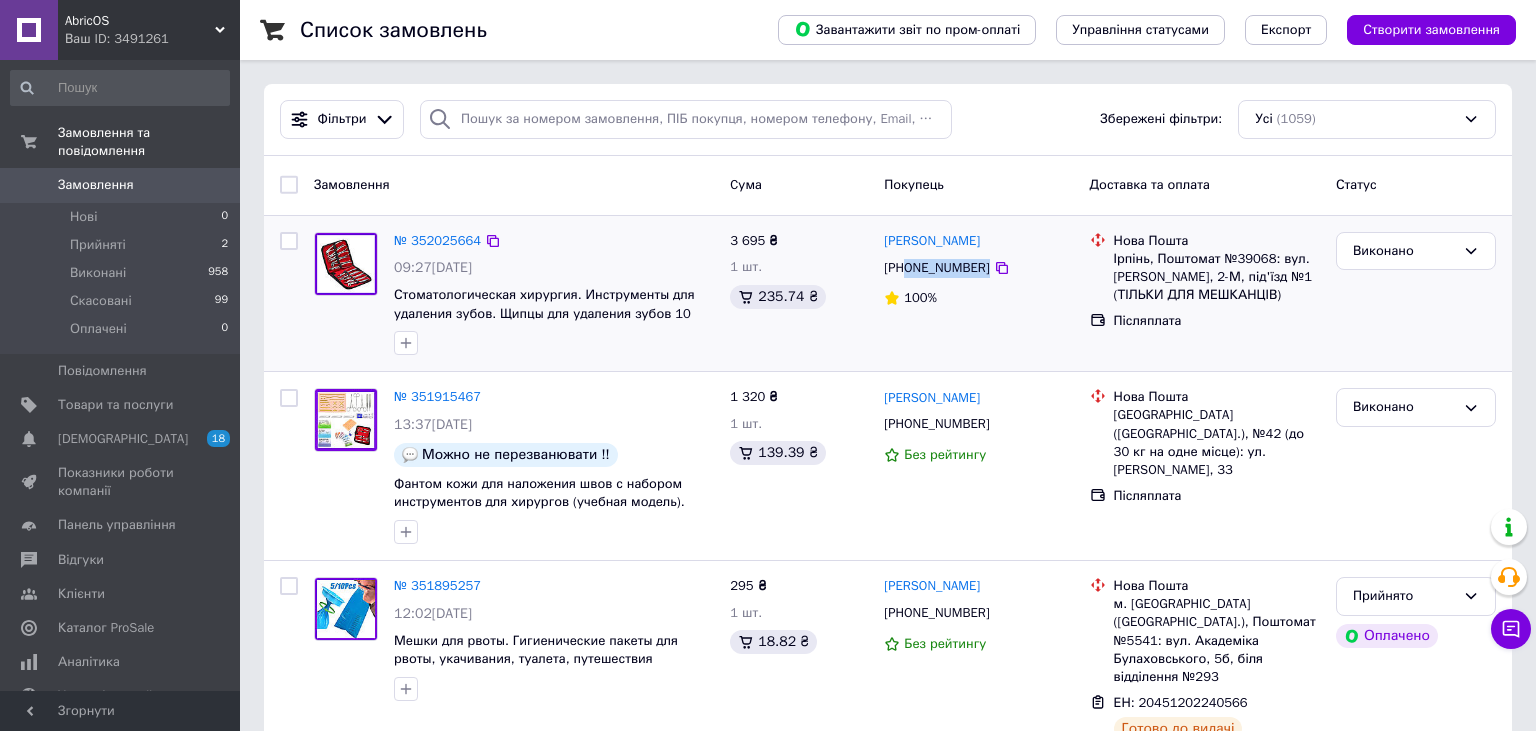 drag, startPoint x: 981, startPoint y: 269, endPoint x: 910, endPoint y: 279, distance: 71.70077 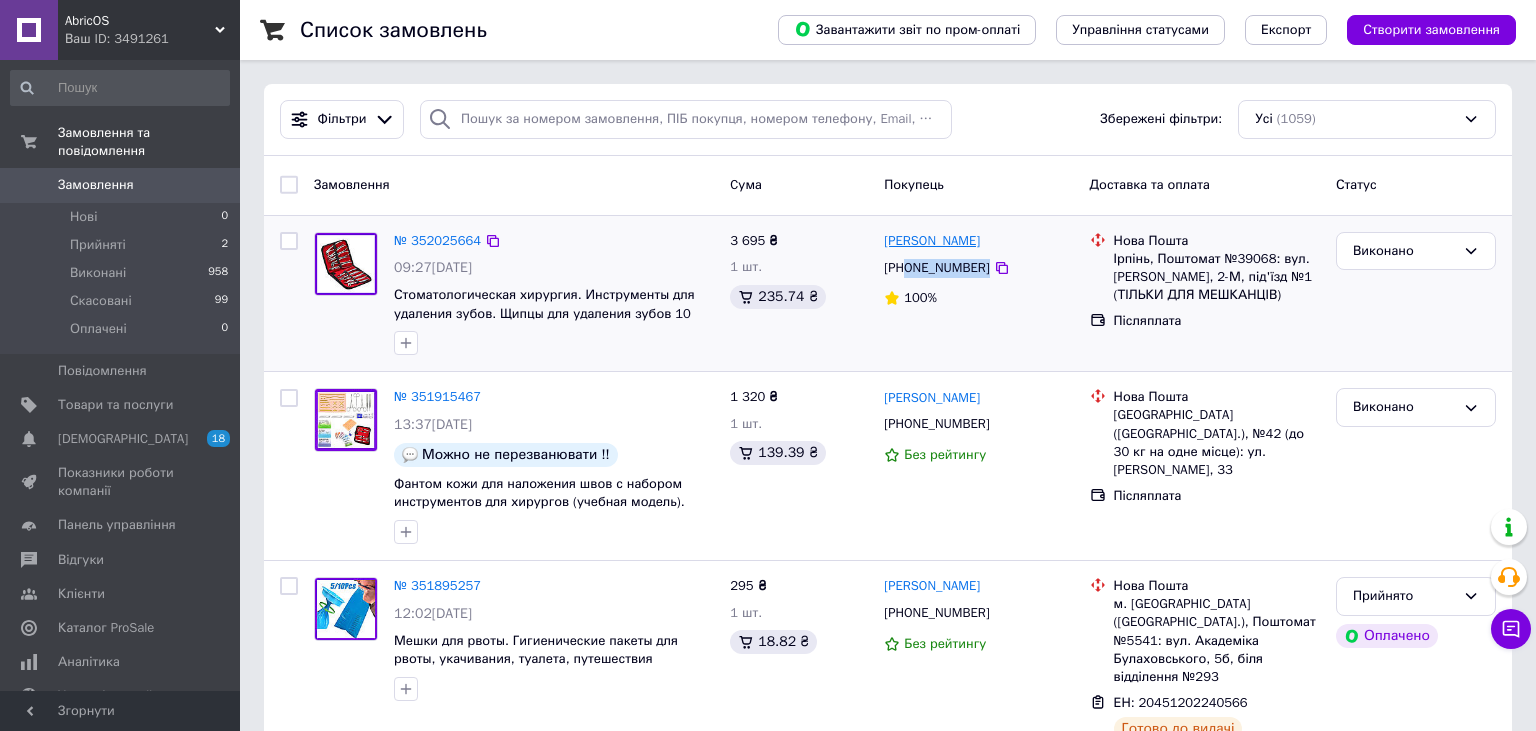 drag, startPoint x: 1031, startPoint y: 242, endPoint x: 931, endPoint y: 238, distance: 100.07997 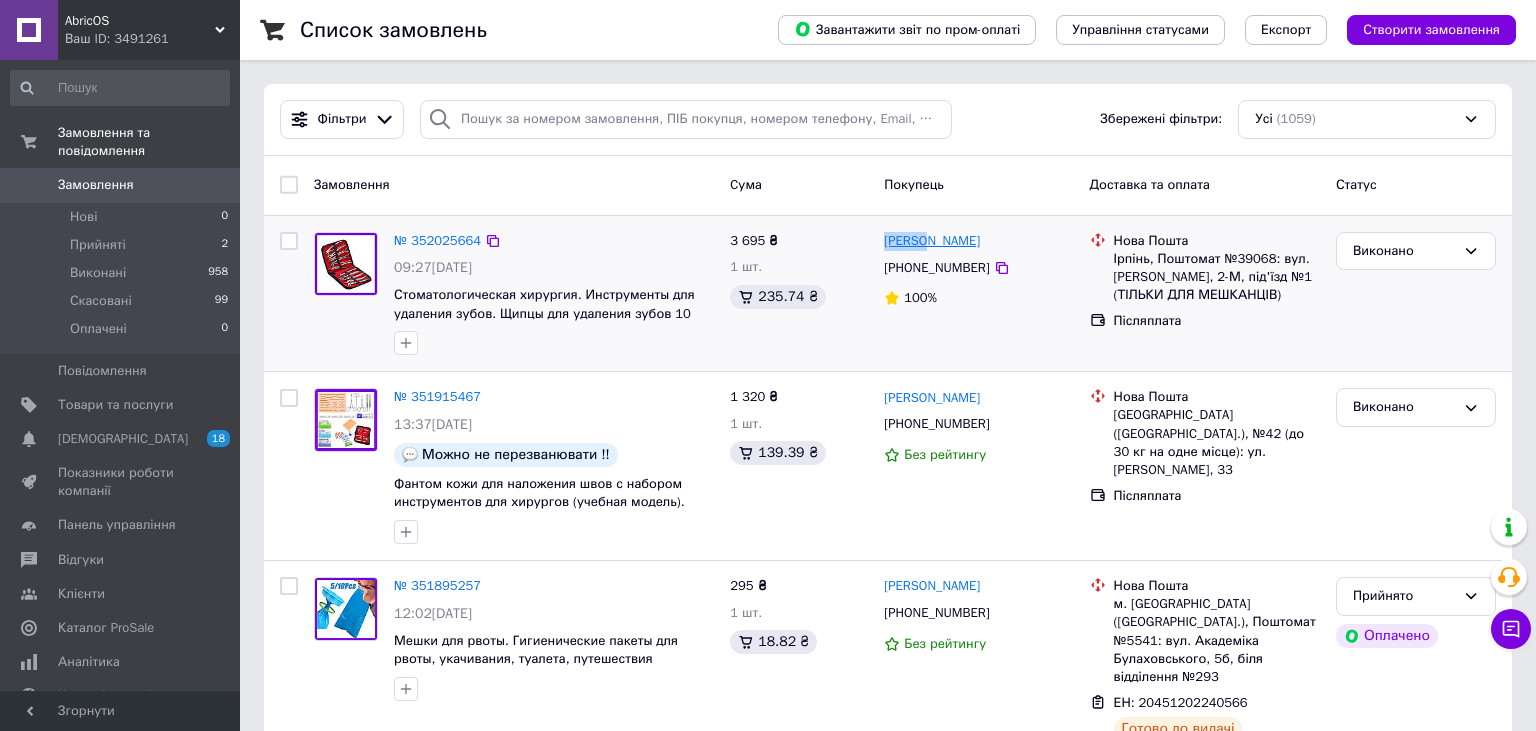 drag, startPoint x: 883, startPoint y: 245, endPoint x: 922, endPoint y: 246, distance: 39.012817 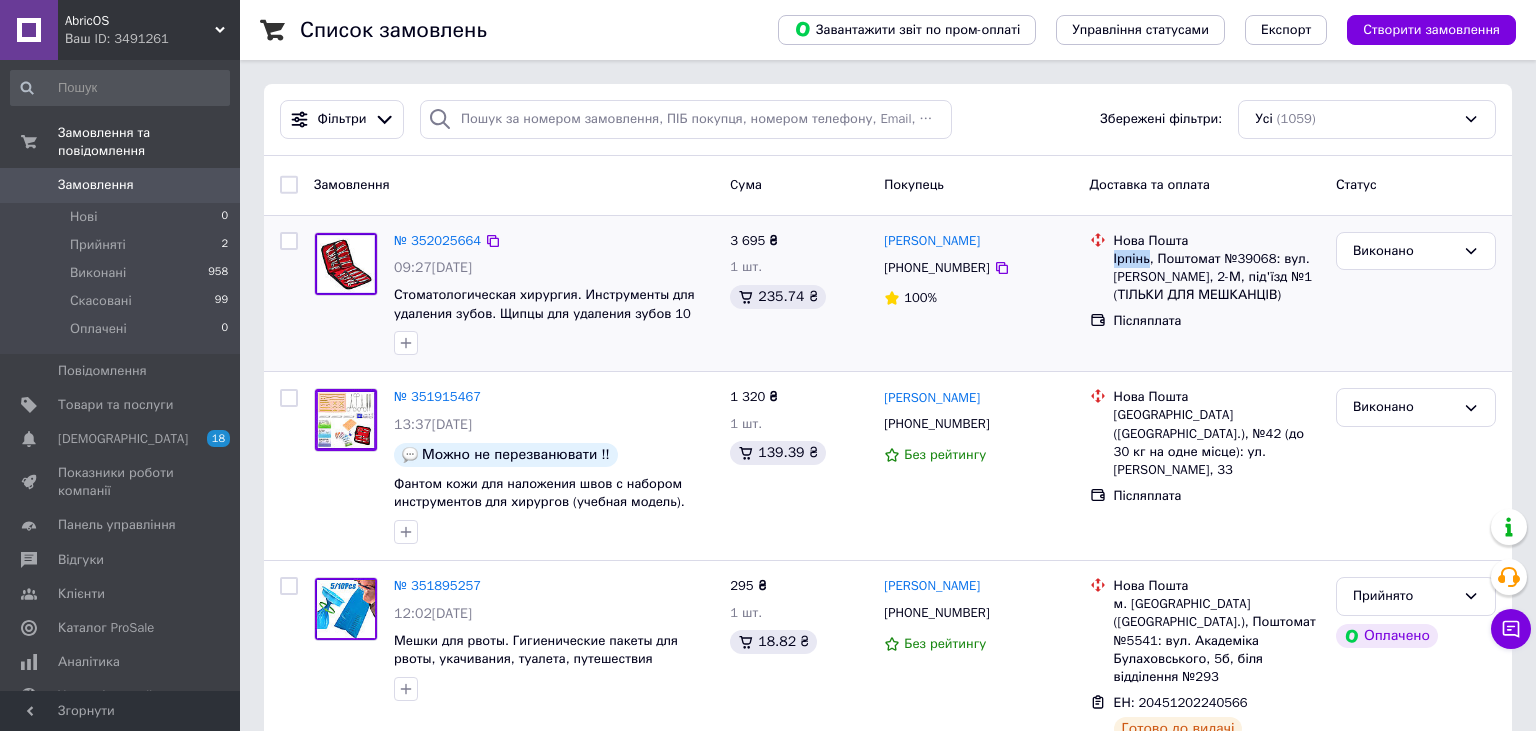 drag, startPoint x: 1148, startPoint y: 259, endPoint x: 1113, endPoint y: 259, distance: 35 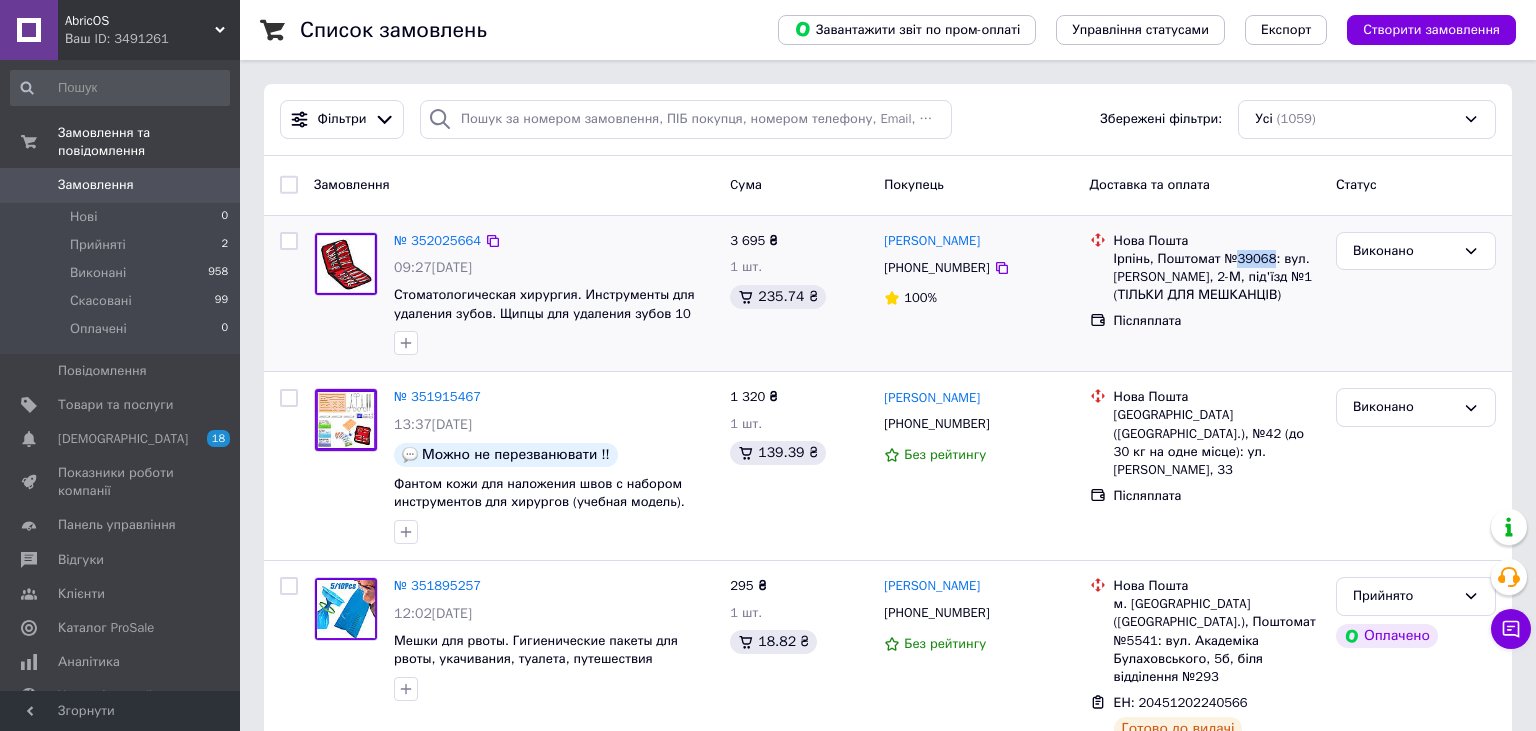 drag, startPoint x: 1269, startPoint y: 261, endPoint x: 1237, endPoint y: 258, distance: 32.140316 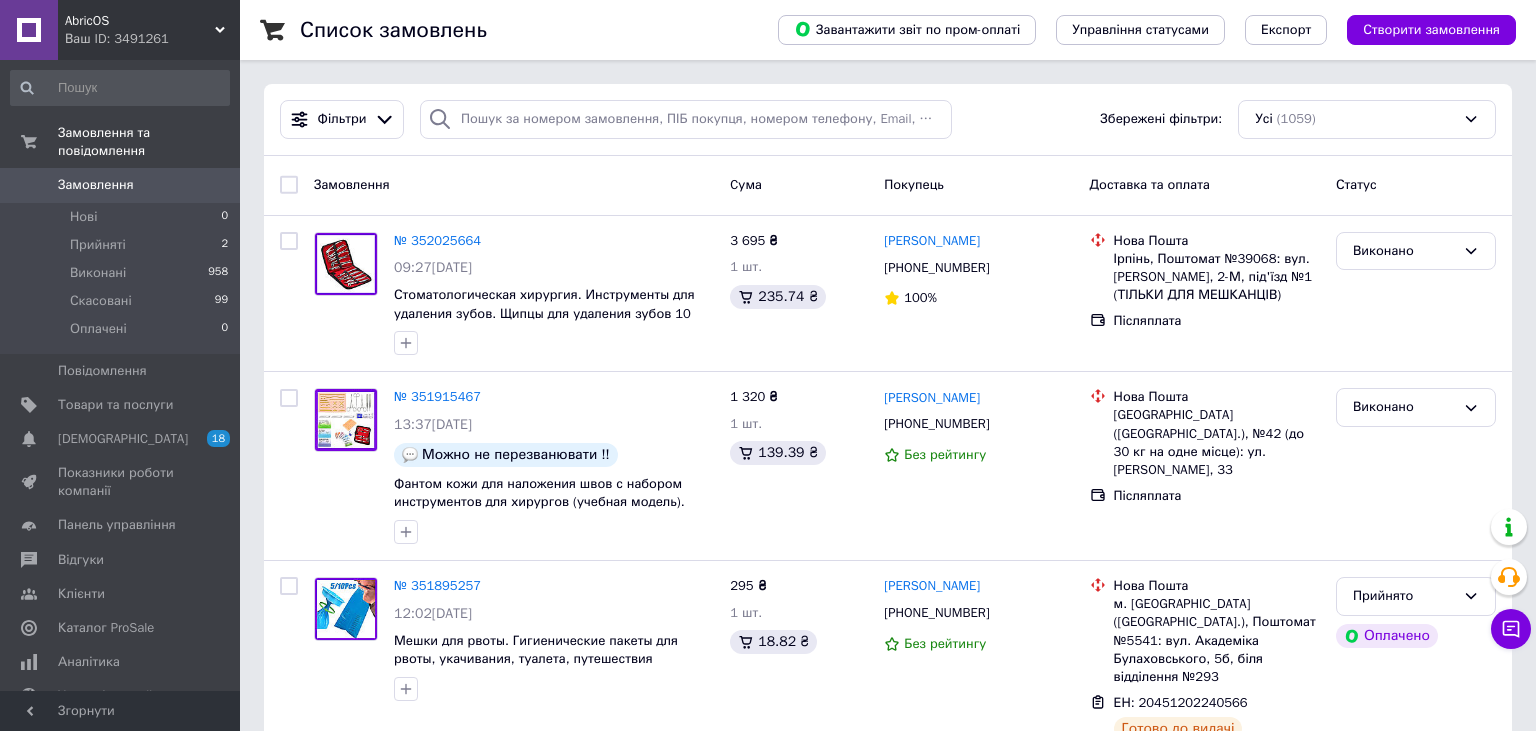 click on "Список замовлень   Завантажити звіт по пром-оплаті Управління статусами Експорт Створити замовлення Фільтри Збережені фільтри: Усі (1059) Замовлення Cума Покупець Доставка та оплата Статус № 352025664 09:27, 10.07.2025 Стоматологическая хирургия. Инструменты для удаления зубов. Щипцы для удаления зубов 10 шт./набор 3 695 ₴ 1 шт. 235.74 ₴ Сергей Белокобыльский +380958193879 100% Нова Пошта Ірпінь, Поштомат №39068: вул. Миколи Сингаївського, 2-М, під'їзд №1 (ТІЛЬКИ ДЛЯ МЕШКАНЦІВ) Післяплата Виконано № 351915467 13:37, 09.07.2025 Можно не перезванювати !! 1 320 ₴ 1 шт. 139.39 ₴ Артур Тоноян +380966617771 Виконано" at bounding box center [888, 1892] 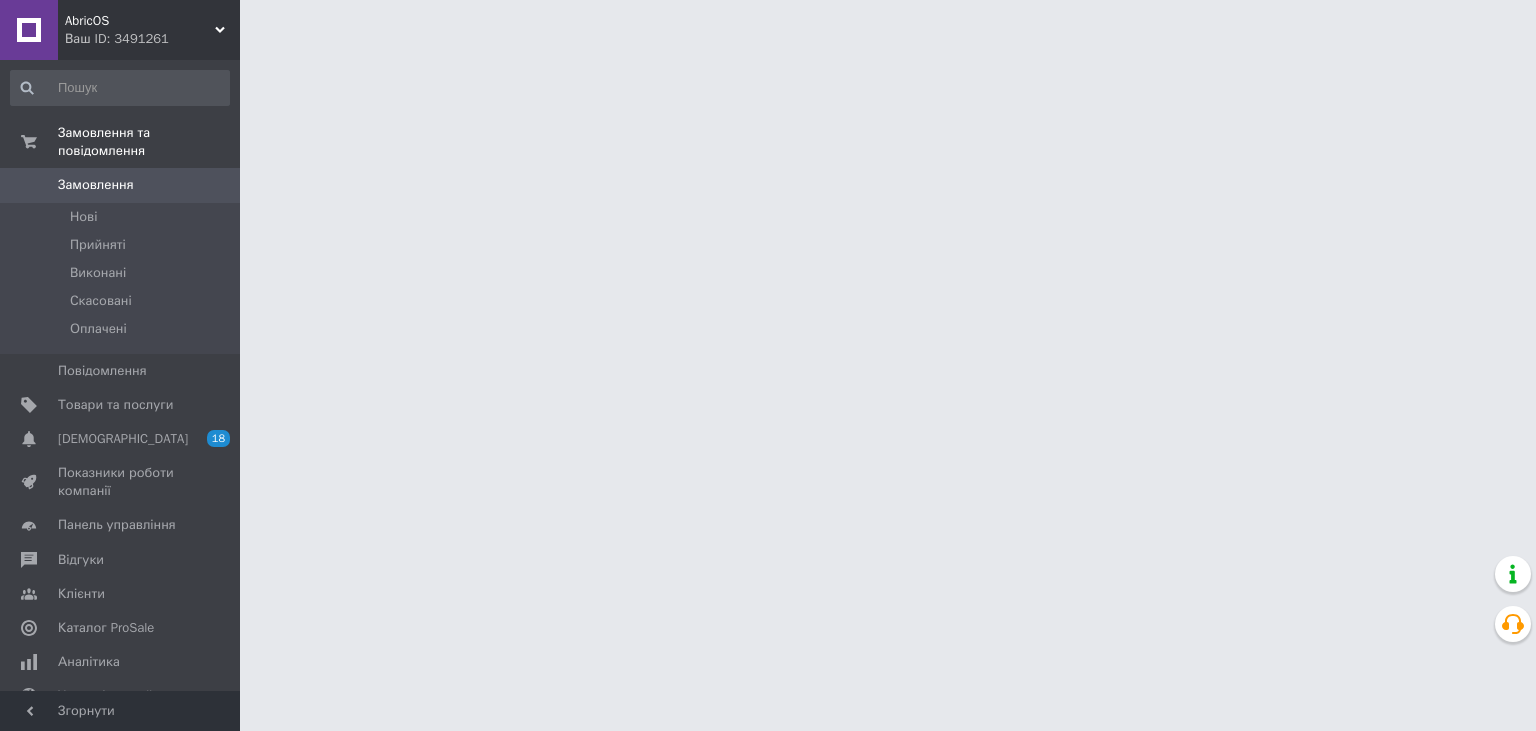 scroll, scrollTop: 0, scrollLeft: 0, axis: both 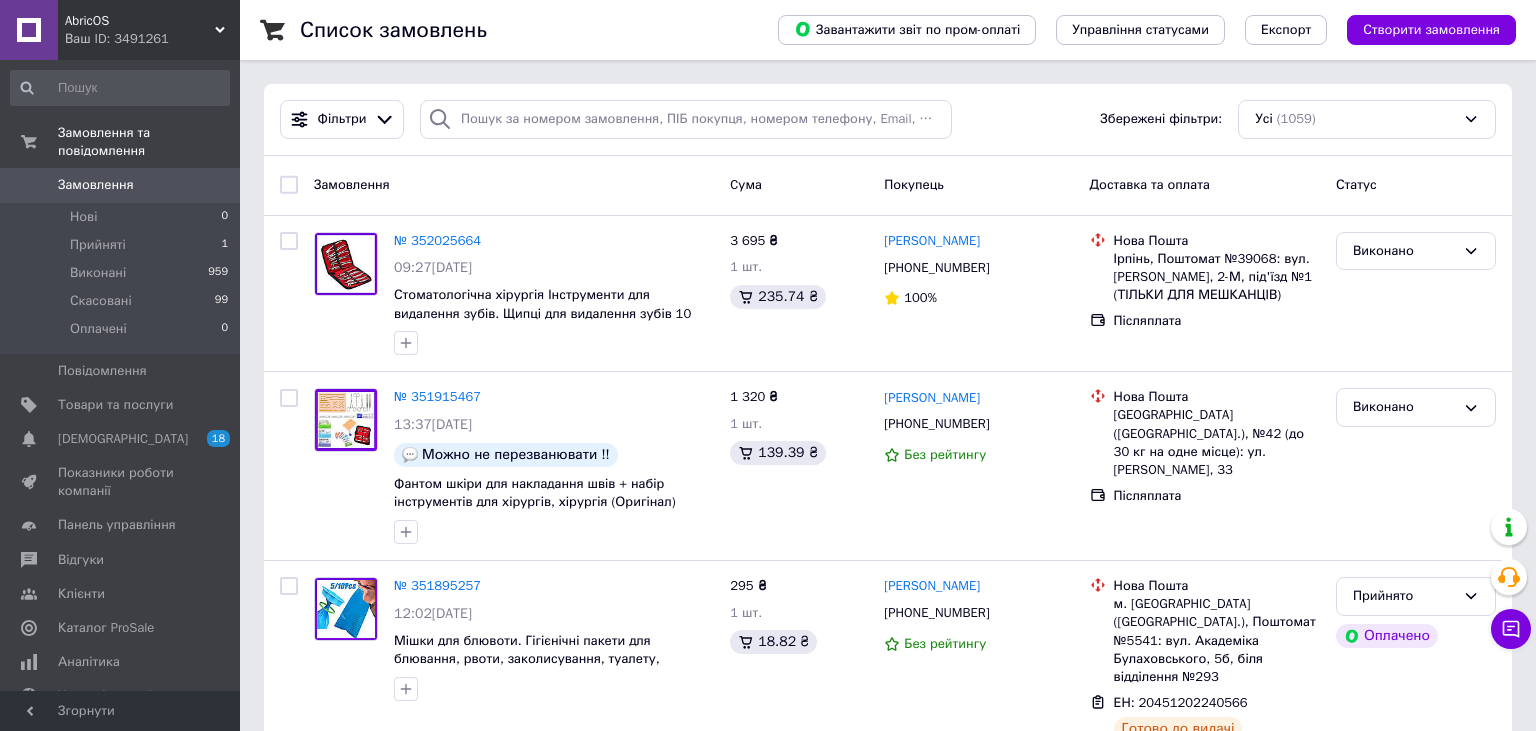click 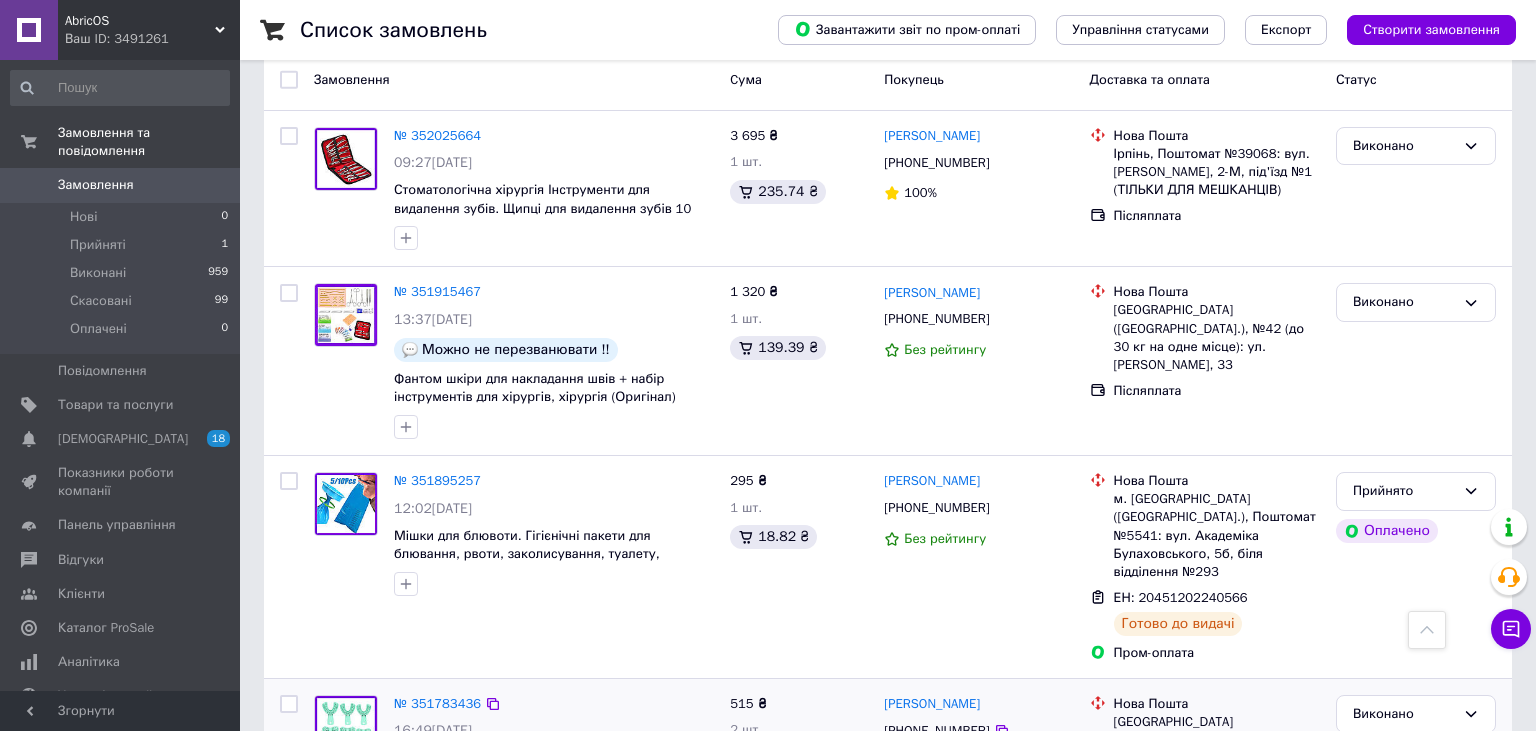 scroll, scrollTop: 0, scrollLeft: 0, axis: both 